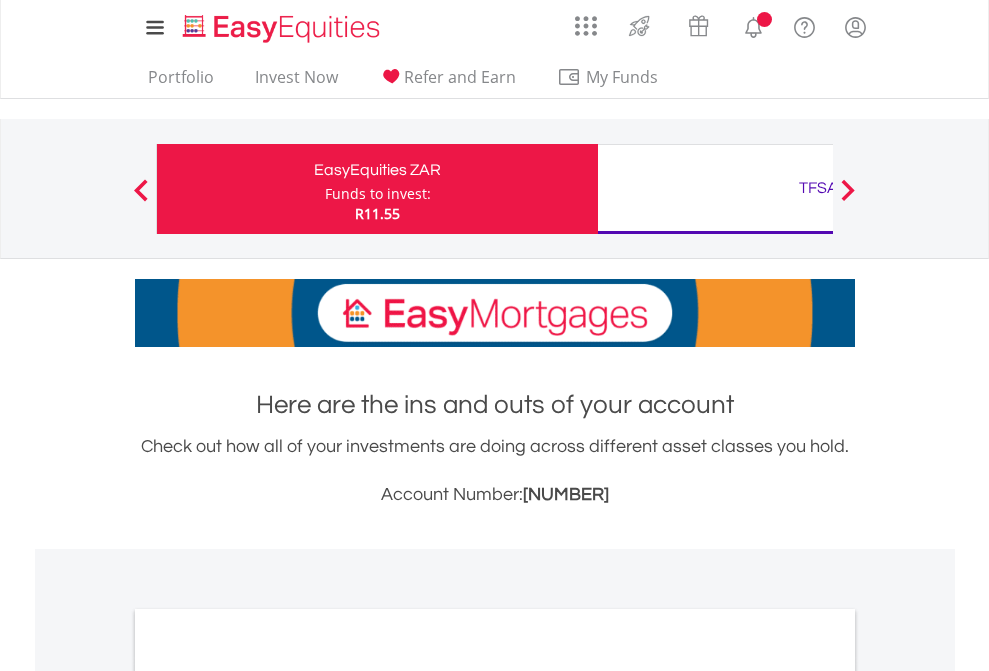 scroll, scrollTop: 0, scrollLeft: 0, axis: both 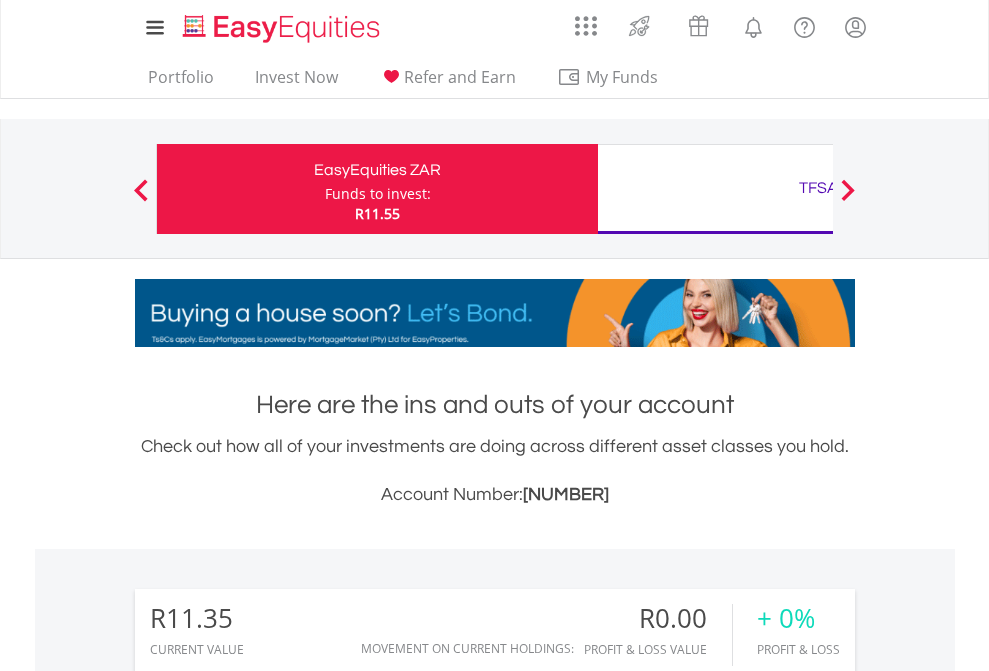 click on "Funds to invest:" at bounding box center [378, 194] 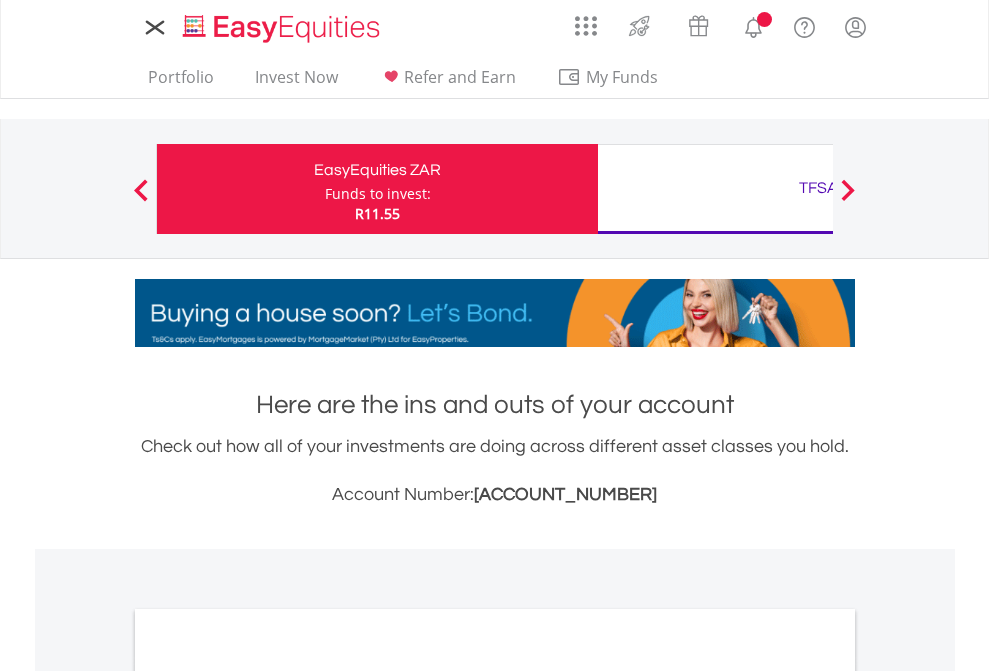 scroll, scrollTop: 0, scrollLeft: 0, axis: both 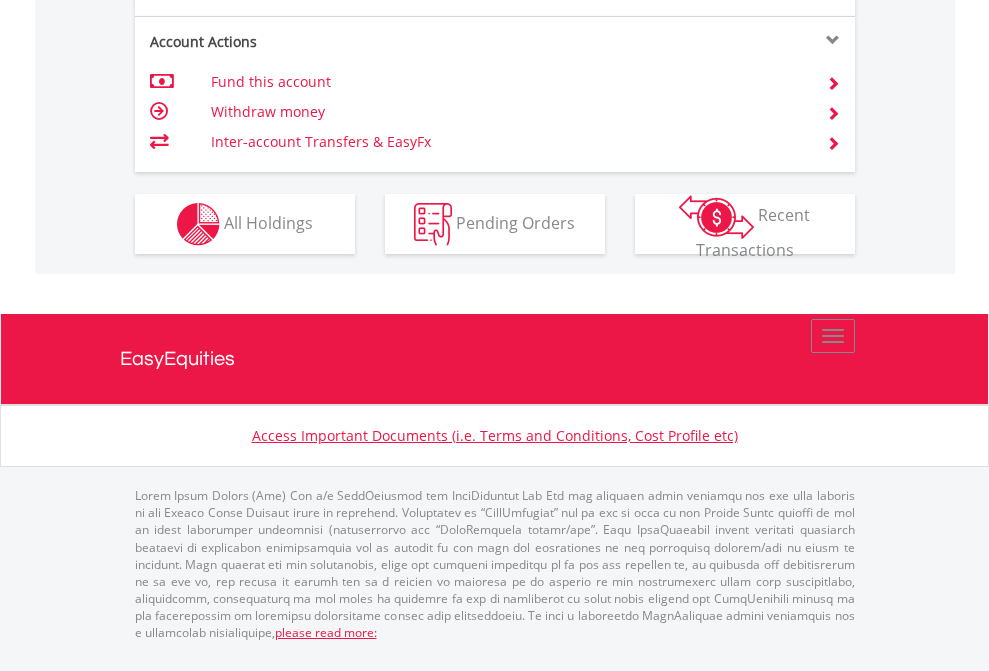 click on "Investment types" at bounding box center (706, -337) 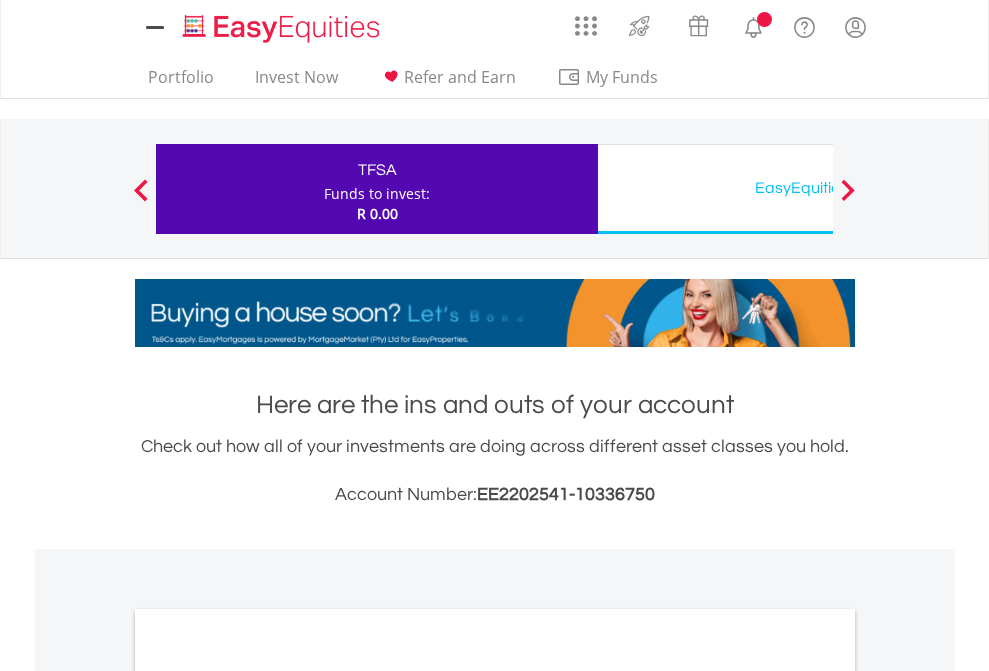 scroll, scrollTop: 0, scrollLeft: 0, axis: both 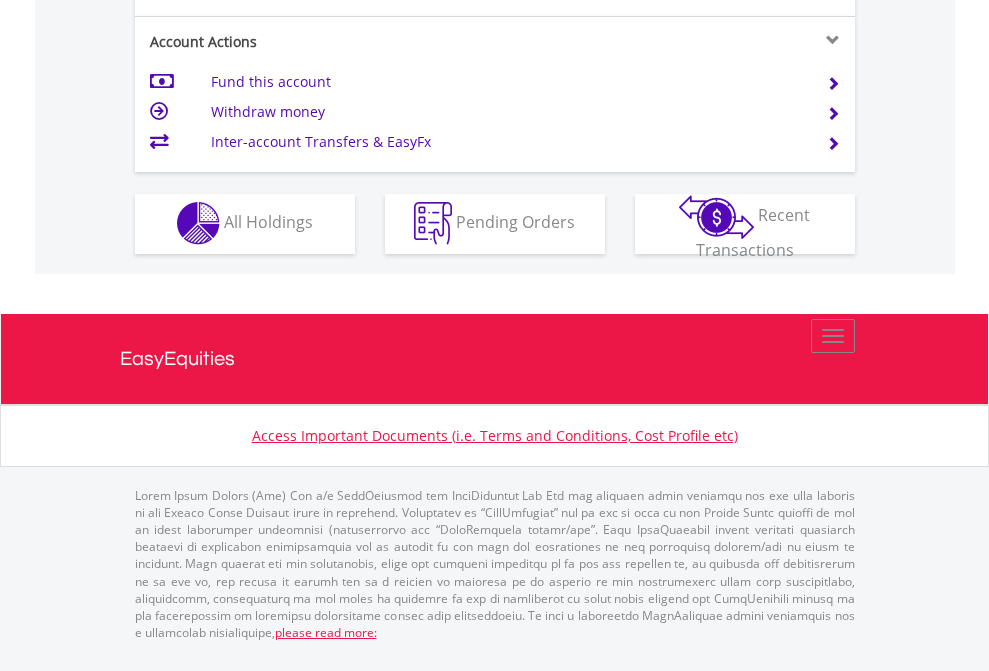 click on "Investment types" at bounding box center [706, -353] 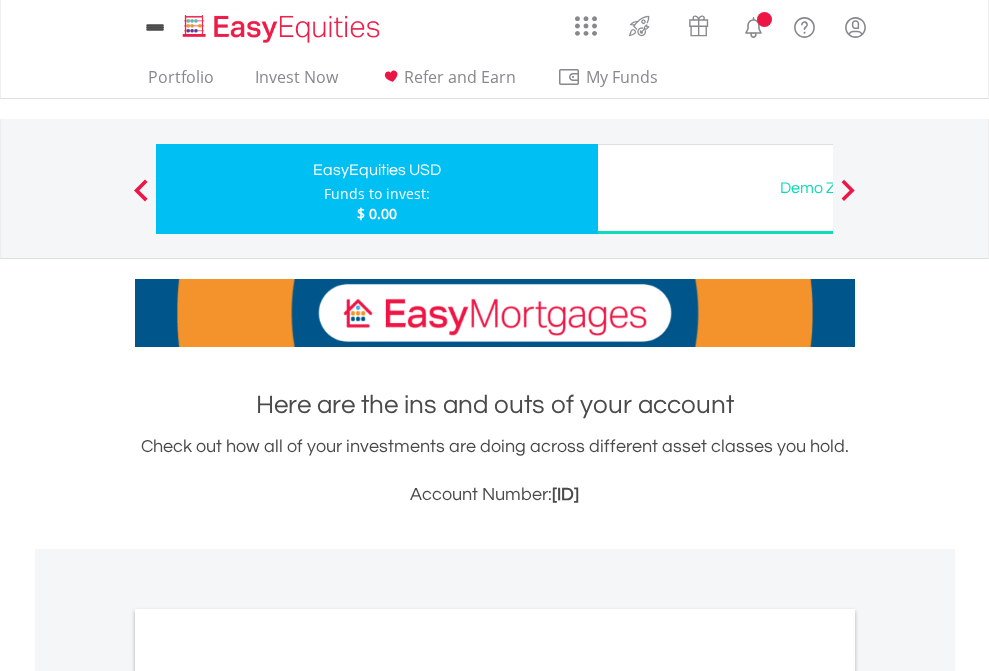 scroll, scrollTop: 0, scrollLeft: 0, axis: both 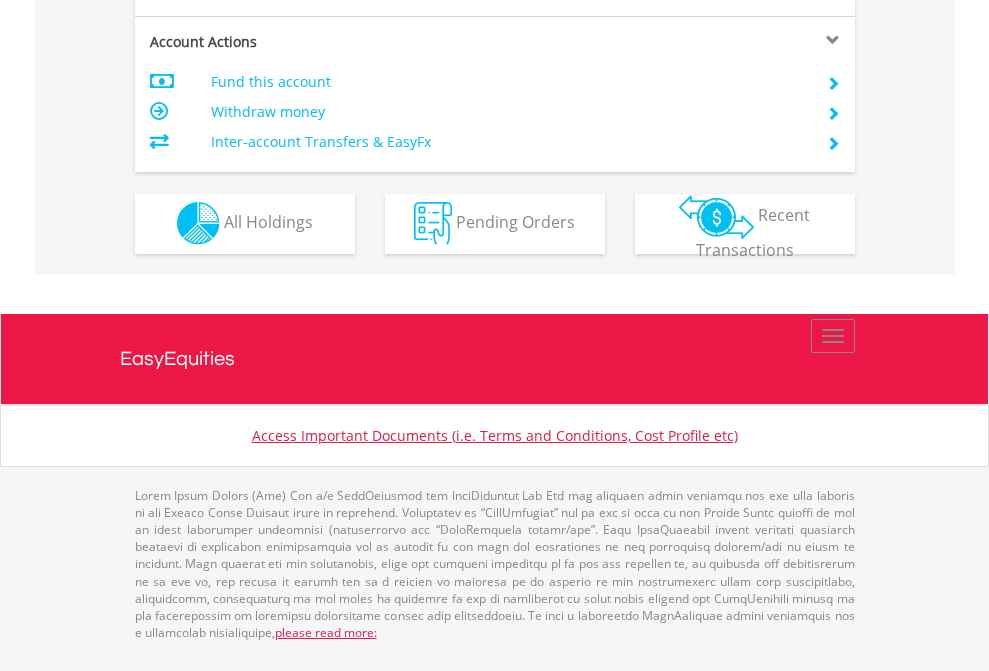 click on "Investment types" at bounding box center (706, -353) 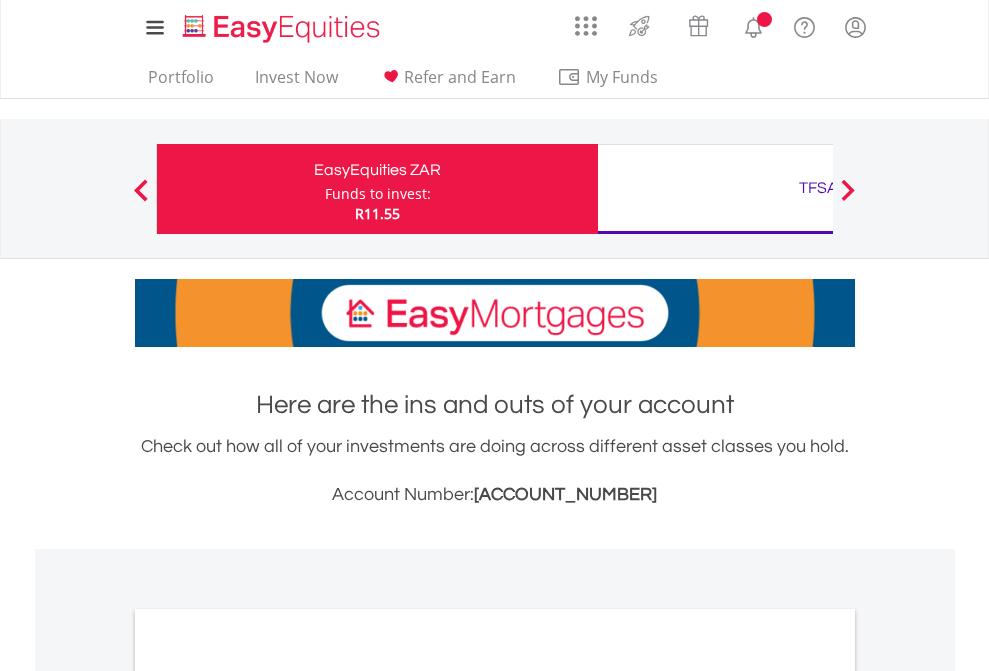 scroll, scrollTop: 1202, scrollLeft: 0, axis: vertical 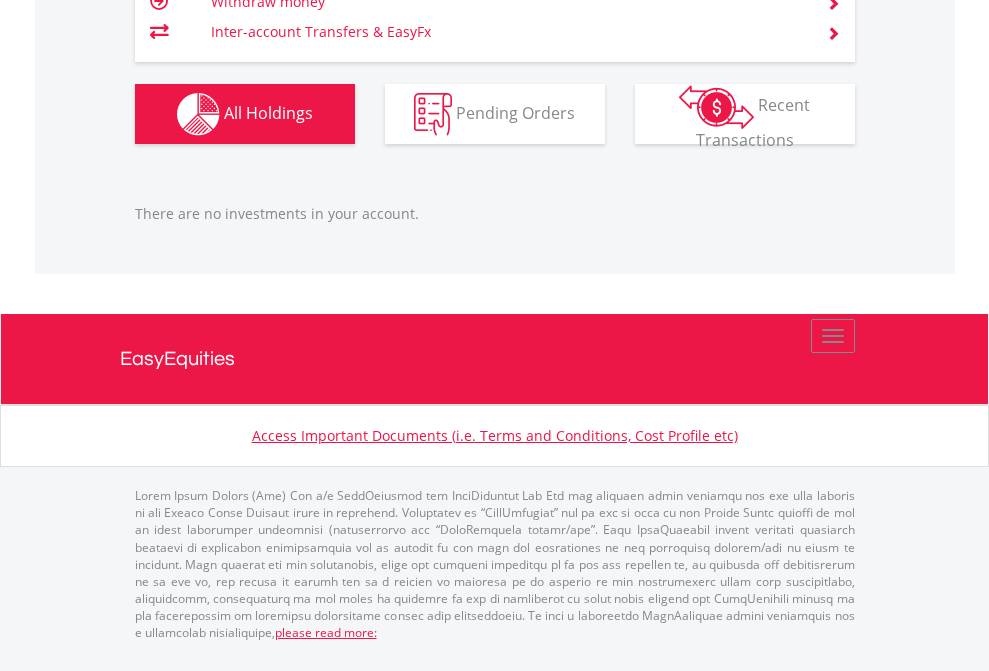 click on "TFSA" at bounding box center (818, -1206) 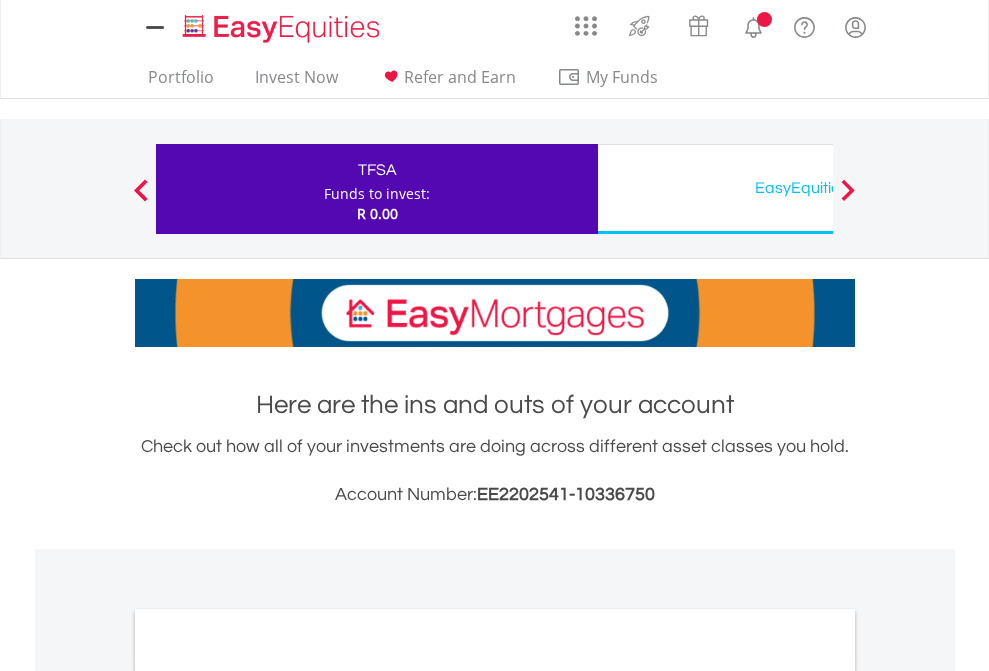 scroll, scrollTop: 0, scrollLeft: 0, axis: both 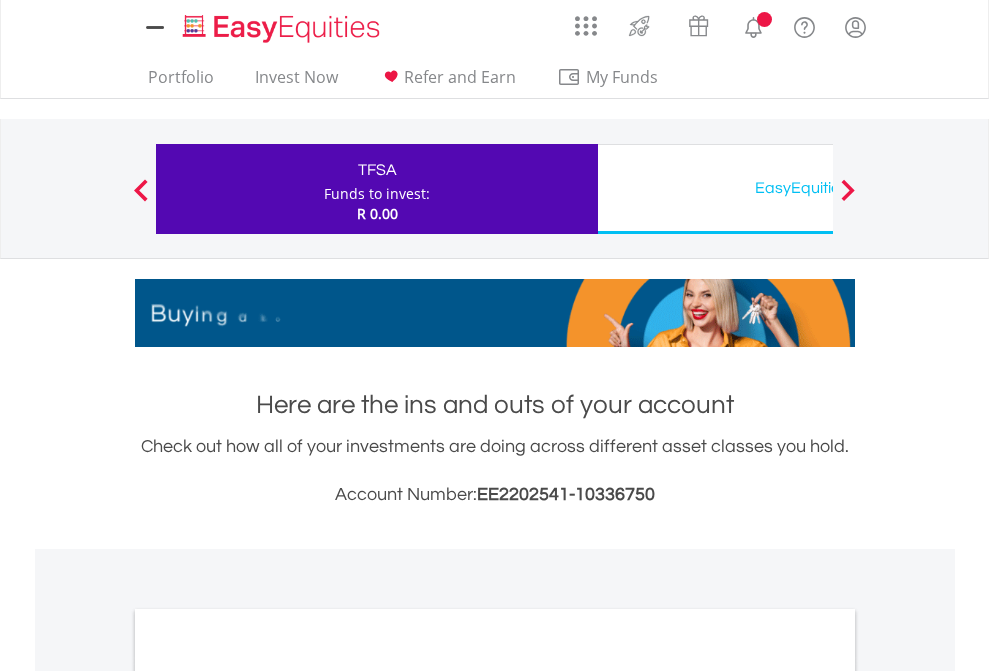 click on "All Holdings" at bounding box center (268, 1096) 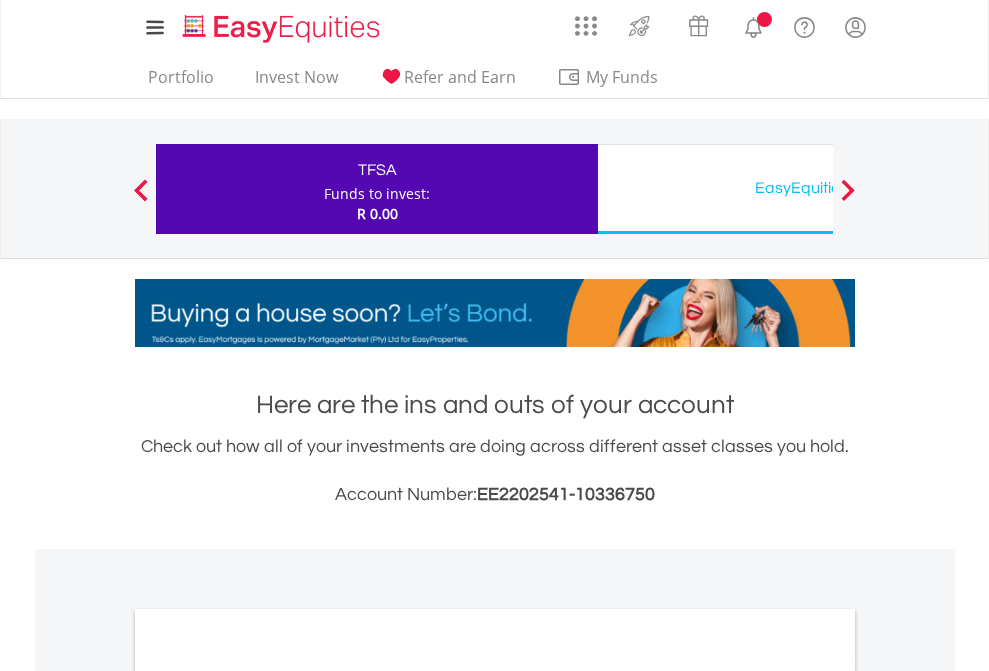 scroll, scrollTop: 1202, scrollLeft: 0, axis: vertical 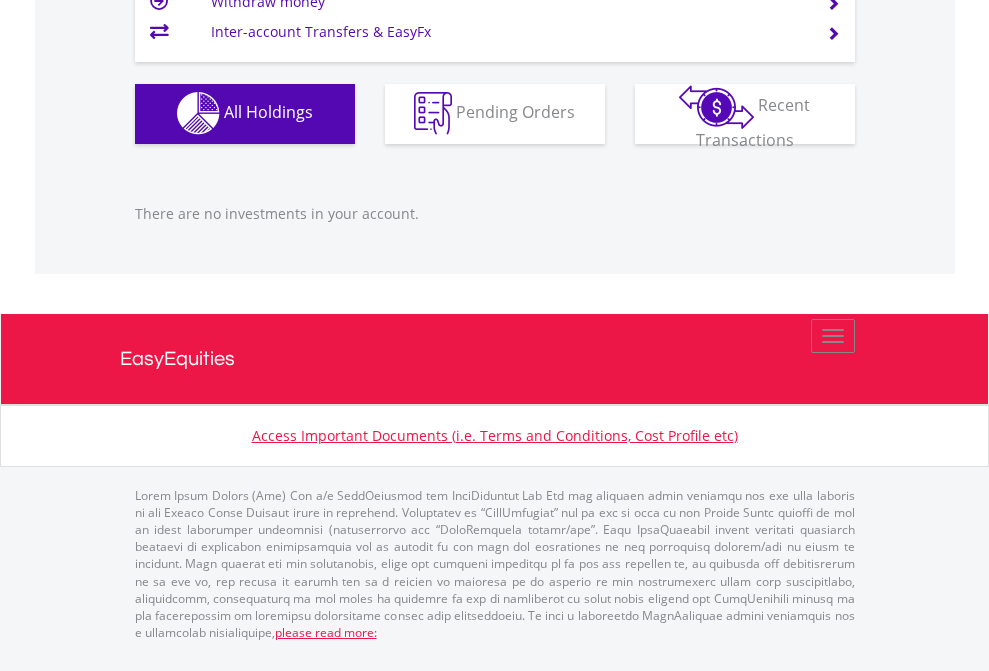 click on "EasyEquities USD" at bounding box center [818, -1142] 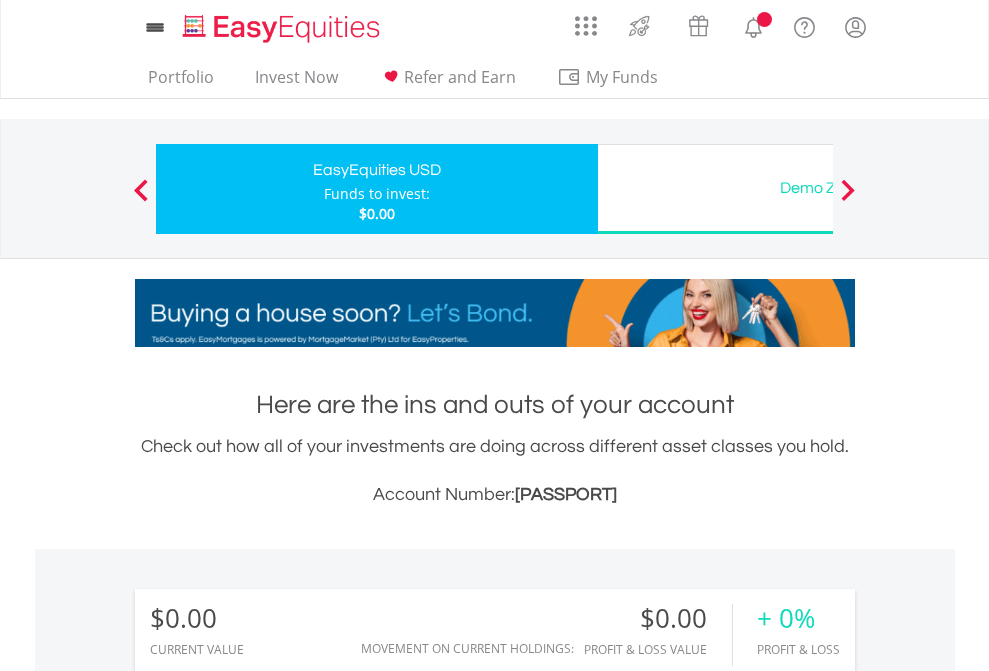 scroll, scrollTop: 1486, scrollLeft: 0, axis: vertical 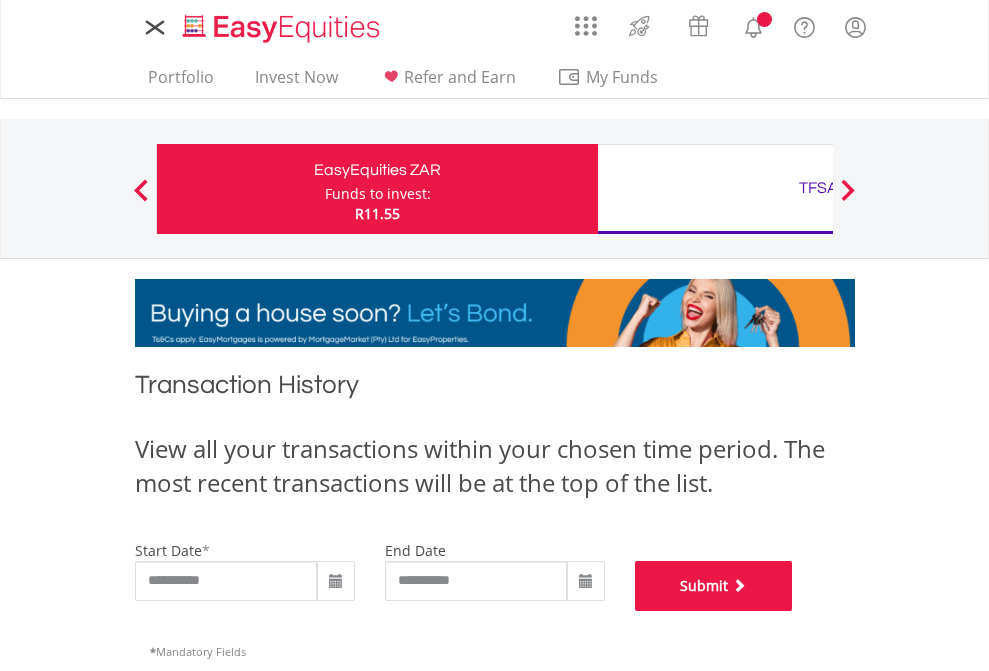 click on "Submit" at bounding box center [714, 586] 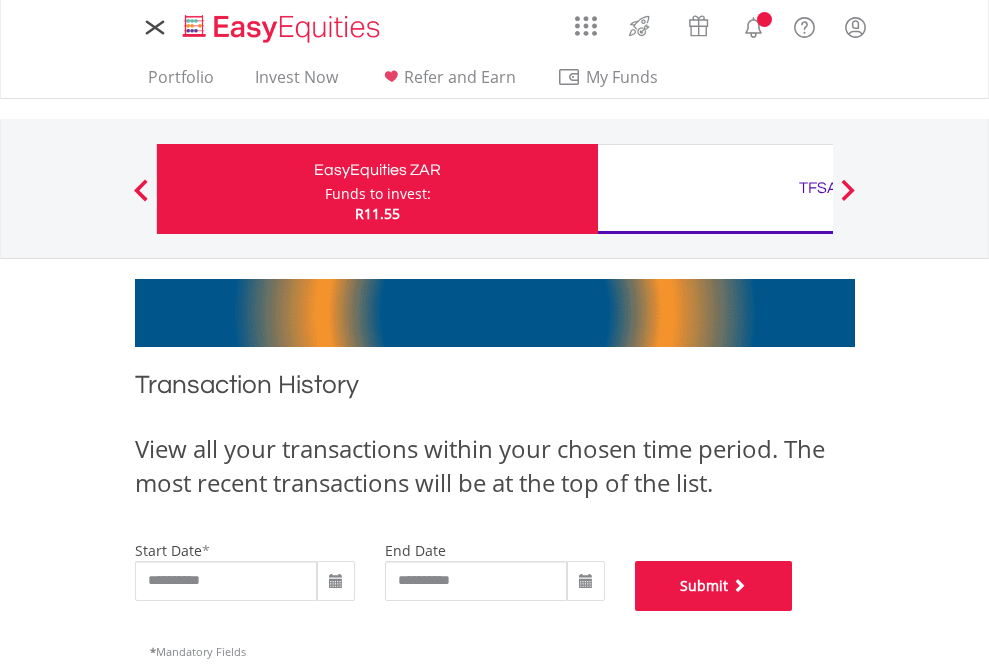 scroll, scrollTop: 811, scrollLeft: 0, axis: vertical 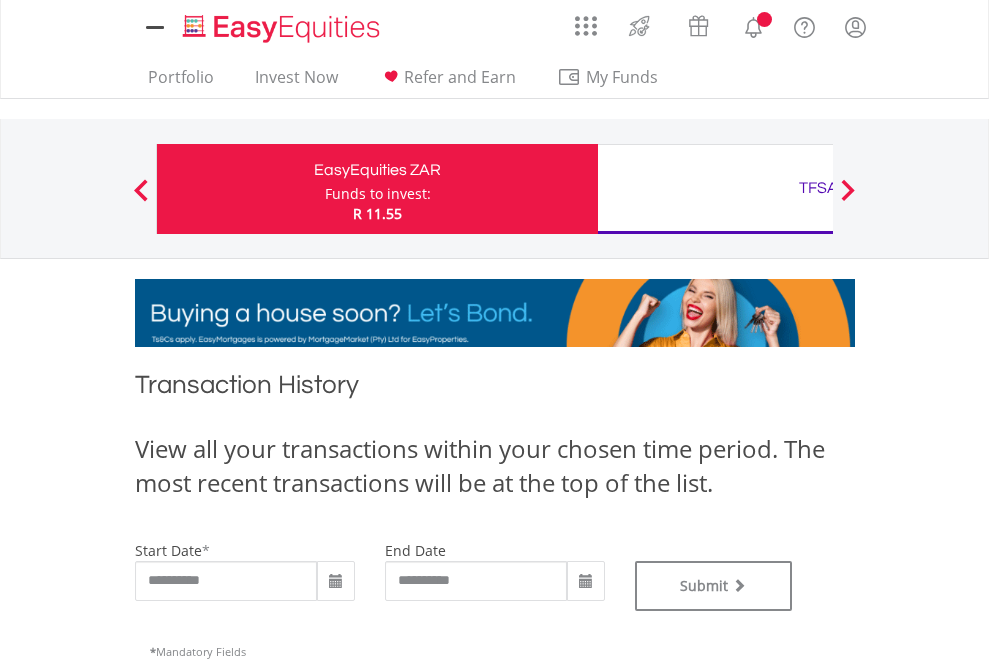 click on "TFSA" at bounding box center [818, 188] 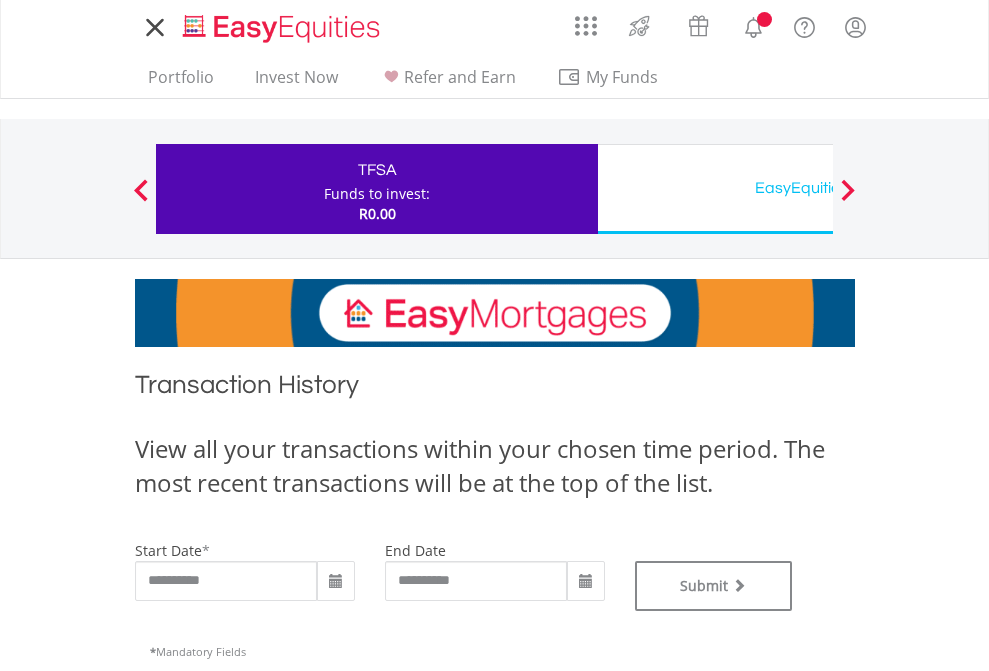 scroll, scrollTop: 0, scrollLeft: 0, axis: both 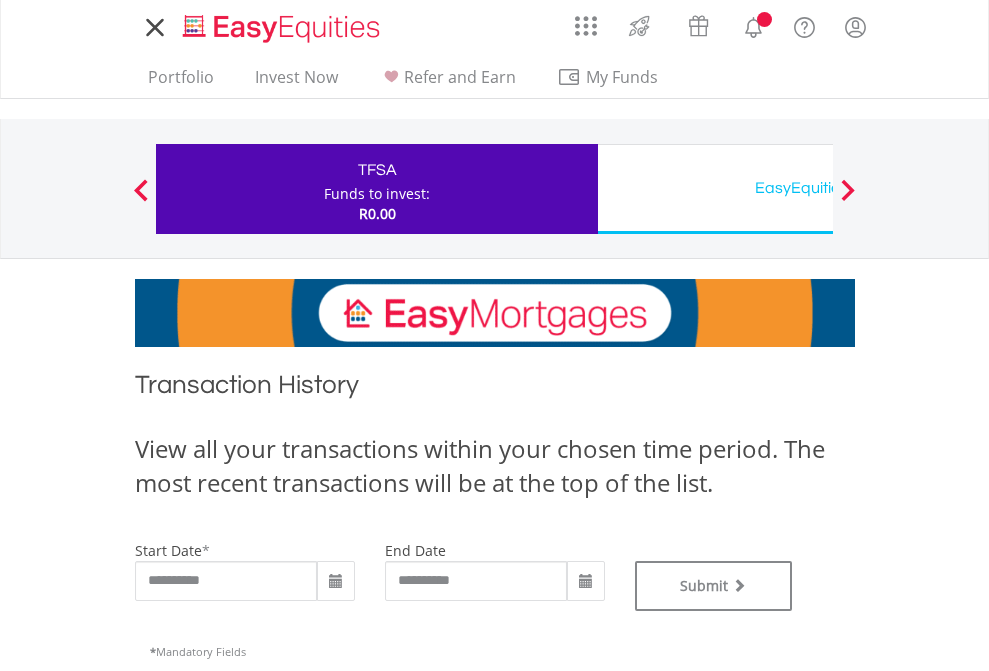 type on "**********" 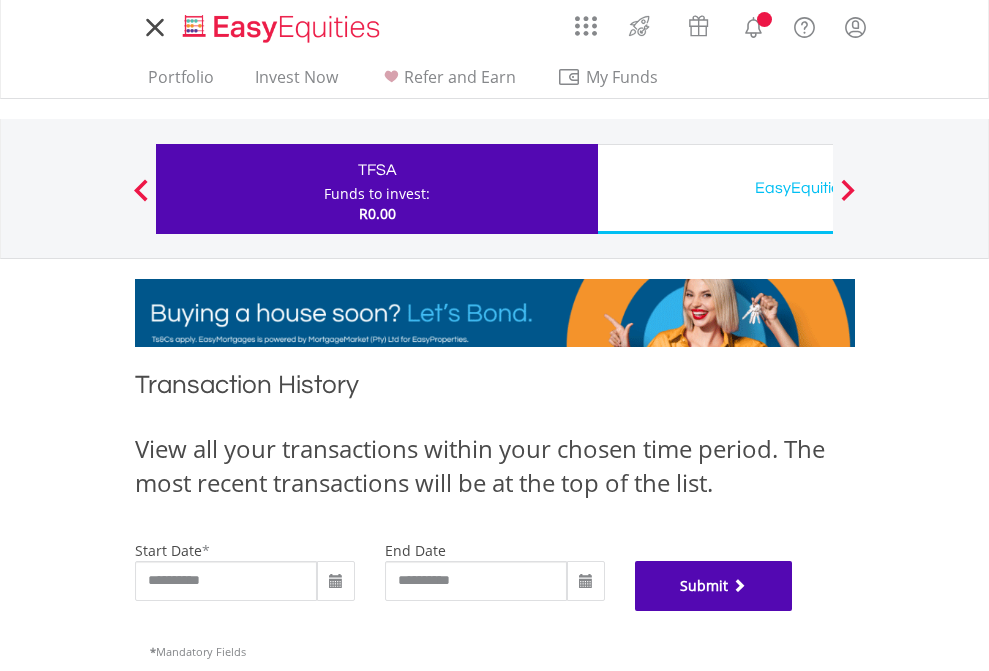click on "Submit" at bounding box center [714, 586] 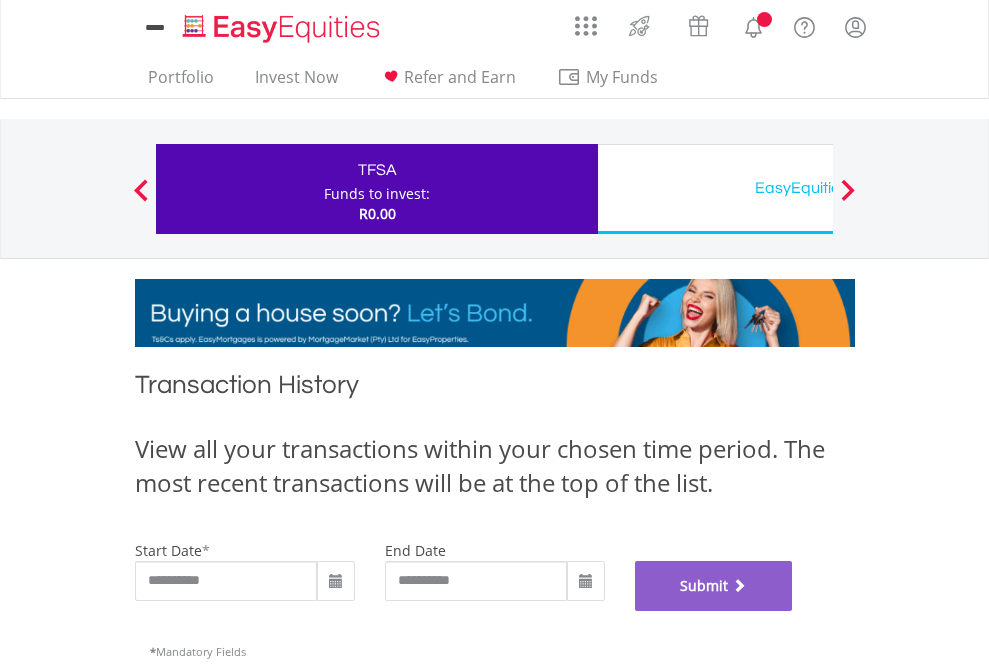 scroll, scrollTop: 811, scrollLeft: 0, axis: vertical 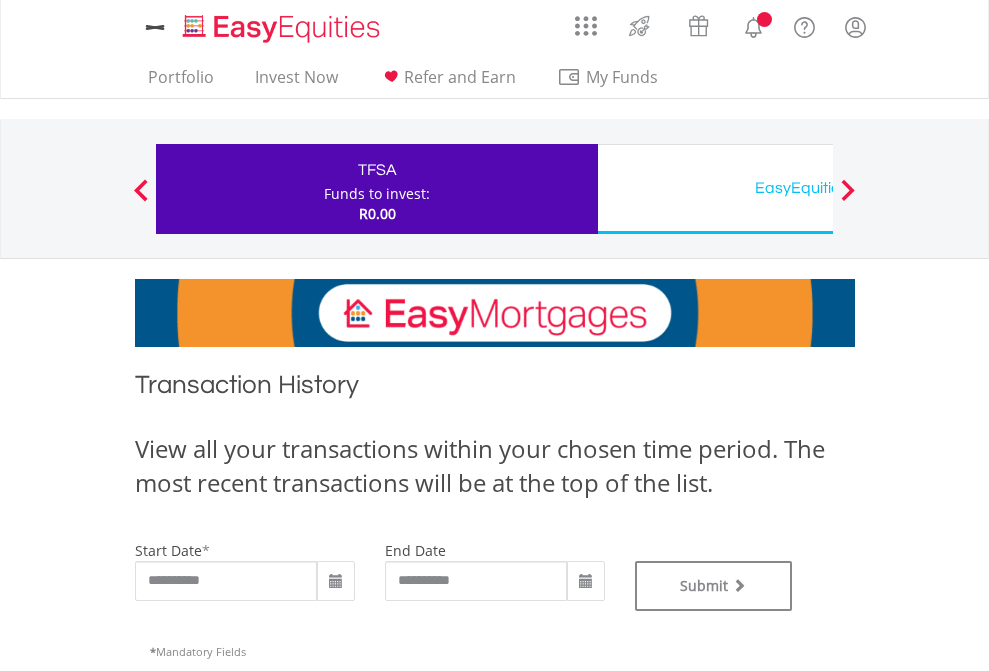 click on "EasyEquities USD" at bounding box center (818, 188) 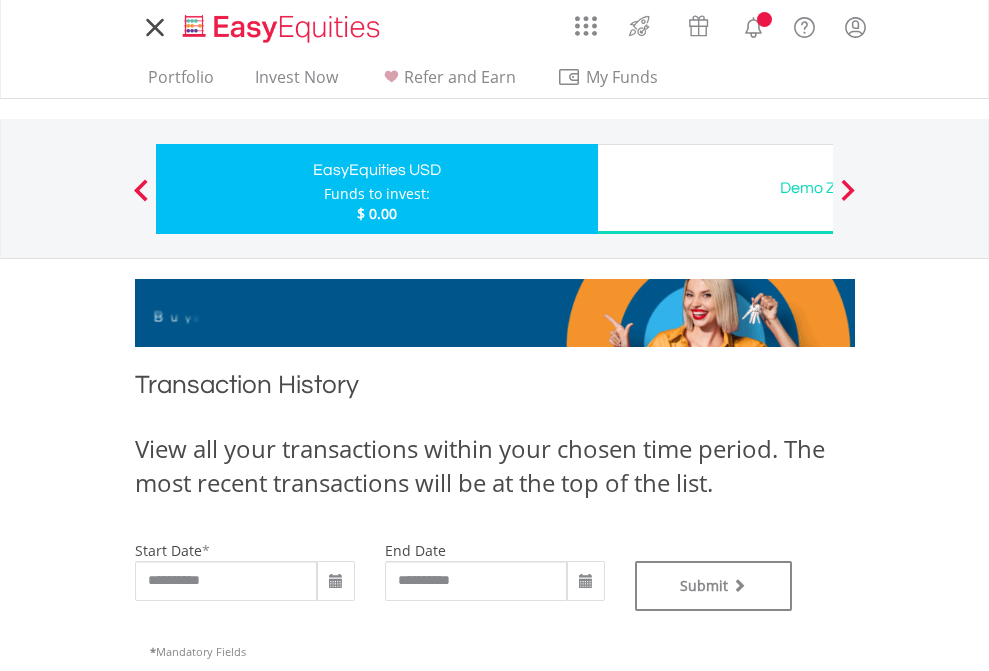 scroll, scrollTop: 0, scrollLeft: 0, axis: both 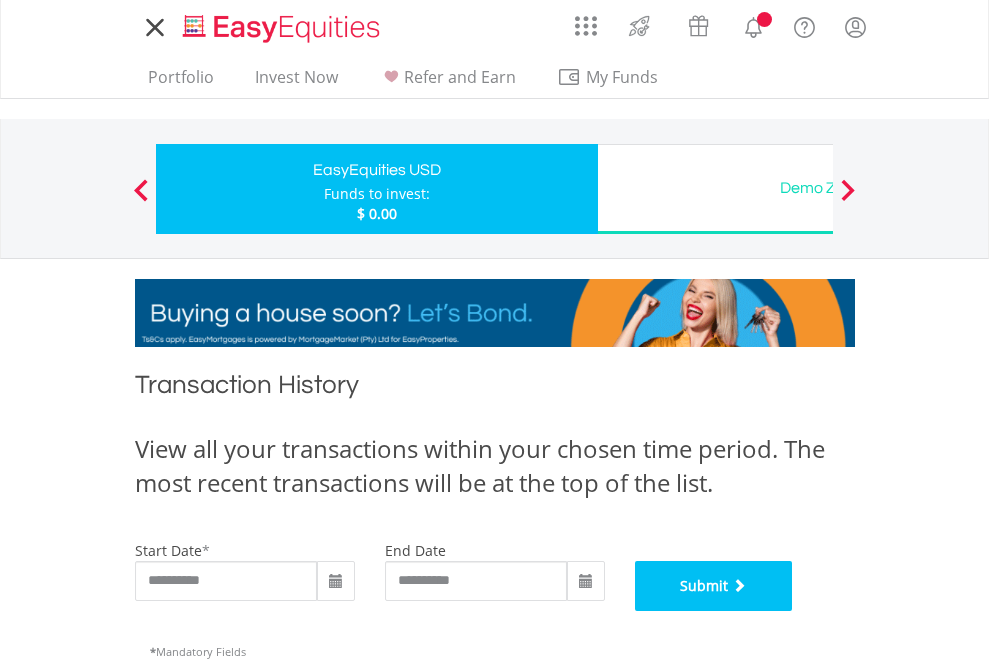 click on "Submit" at bounding box center (714, 586) 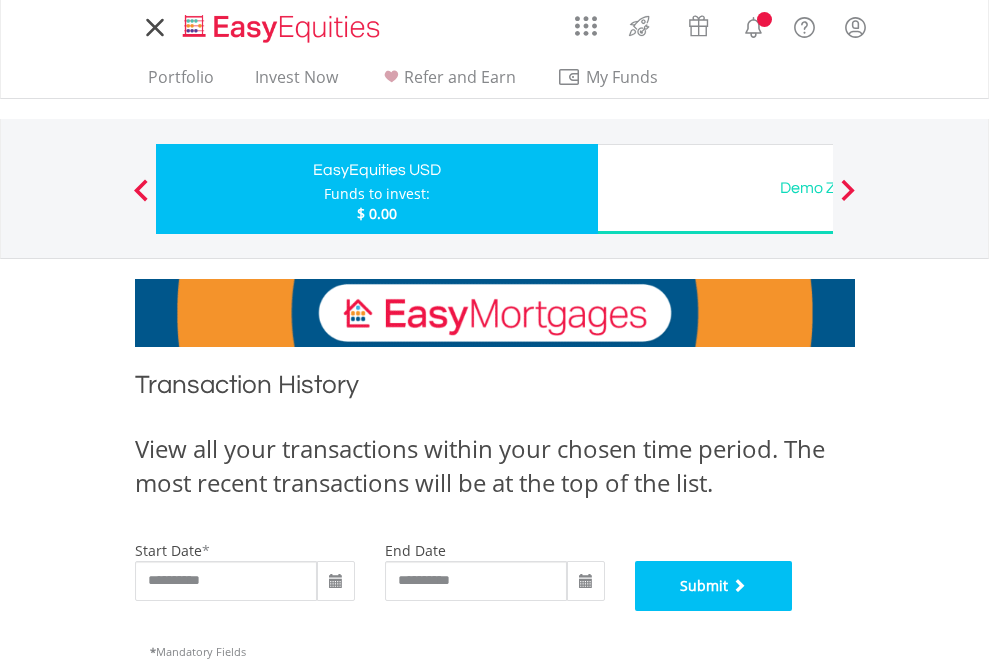 scroll, scrollTop: 811, scrollLeft: 0, axis: vertical 